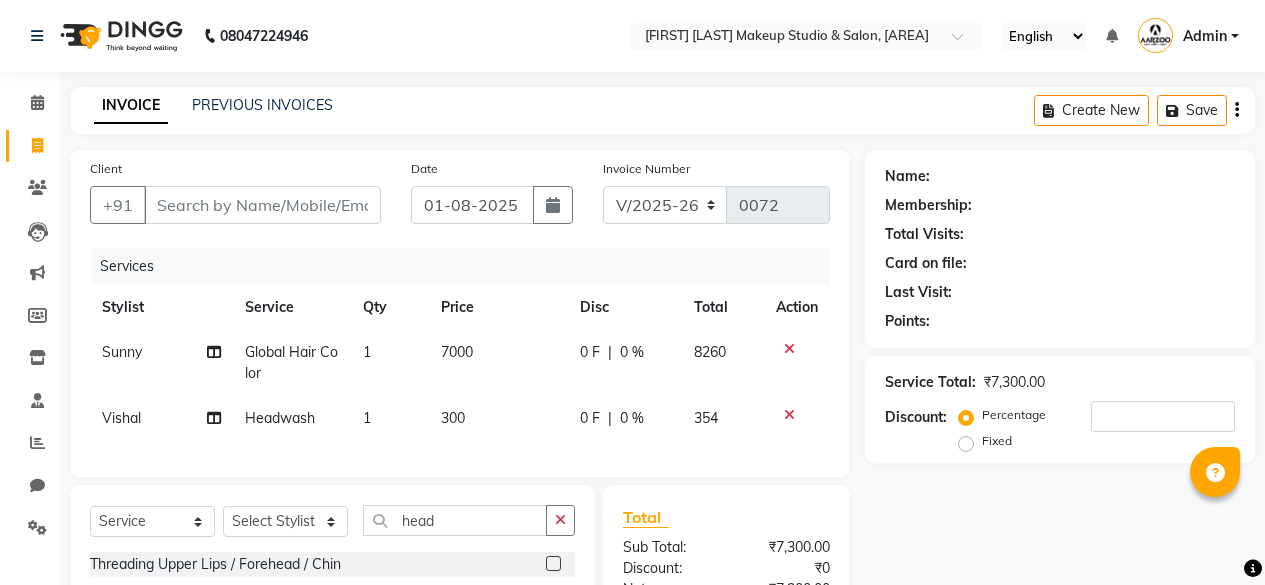 select on "6943" 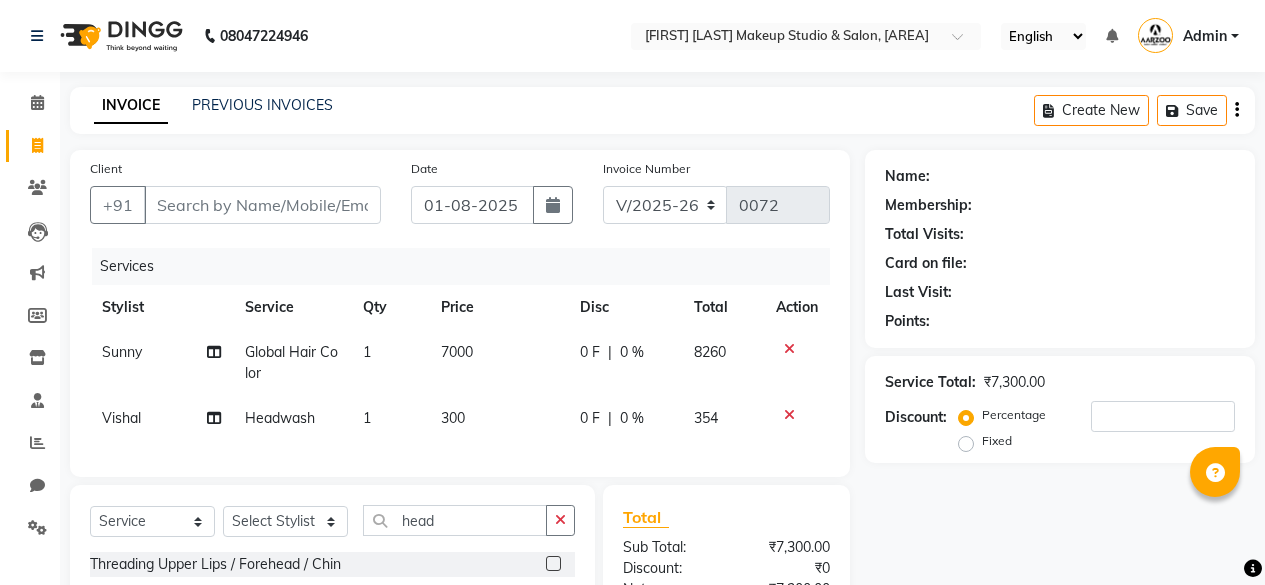 scroll, scrollTop: 0, scrollLeft: 0, axis: both 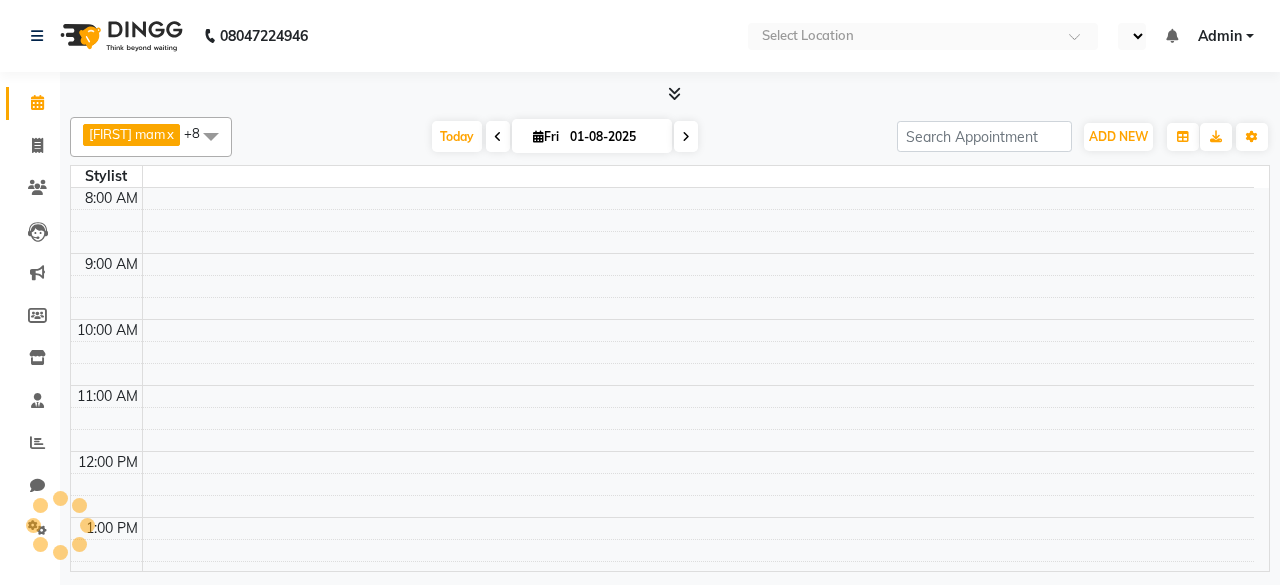 select on "en" 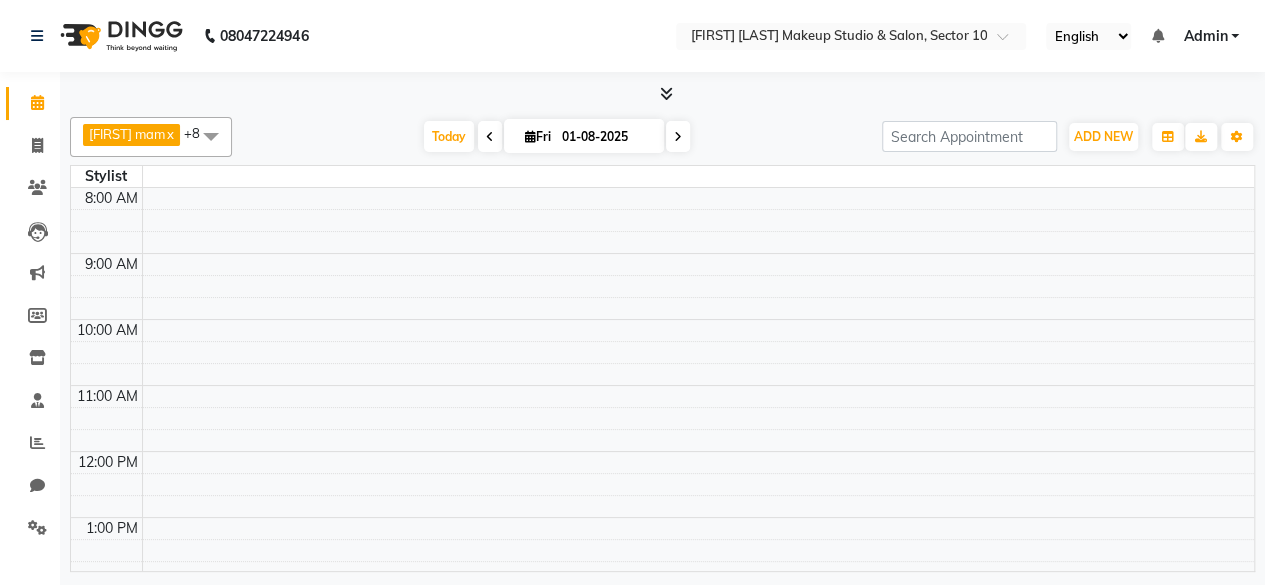 scroll, scrollTop: 0, scrollLeft: 0, axis: both 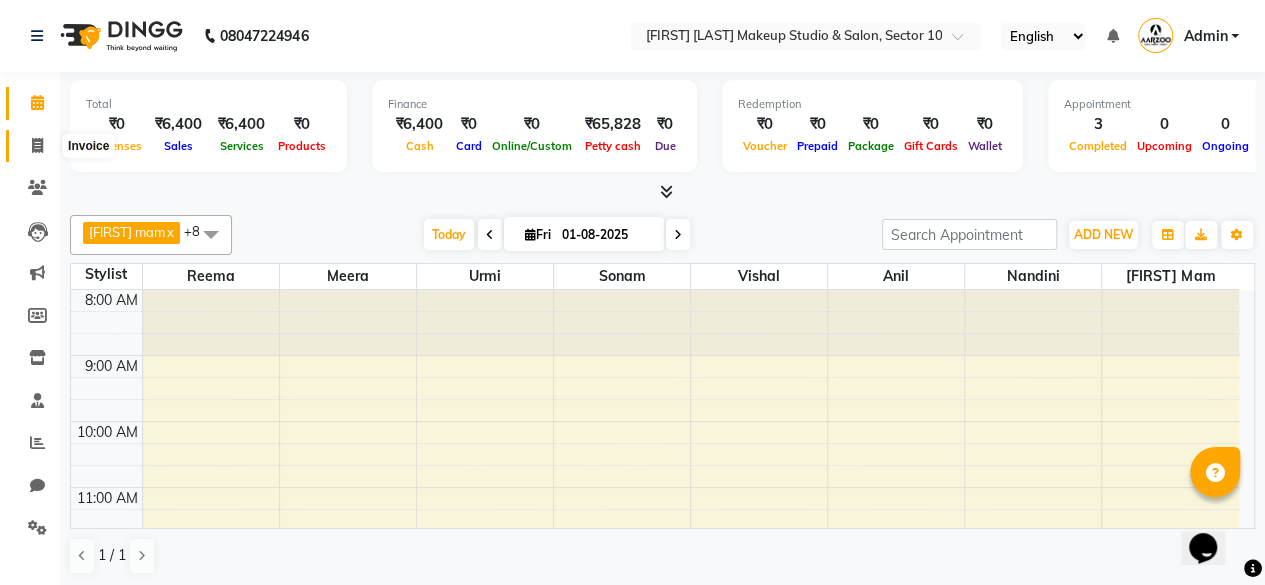 click 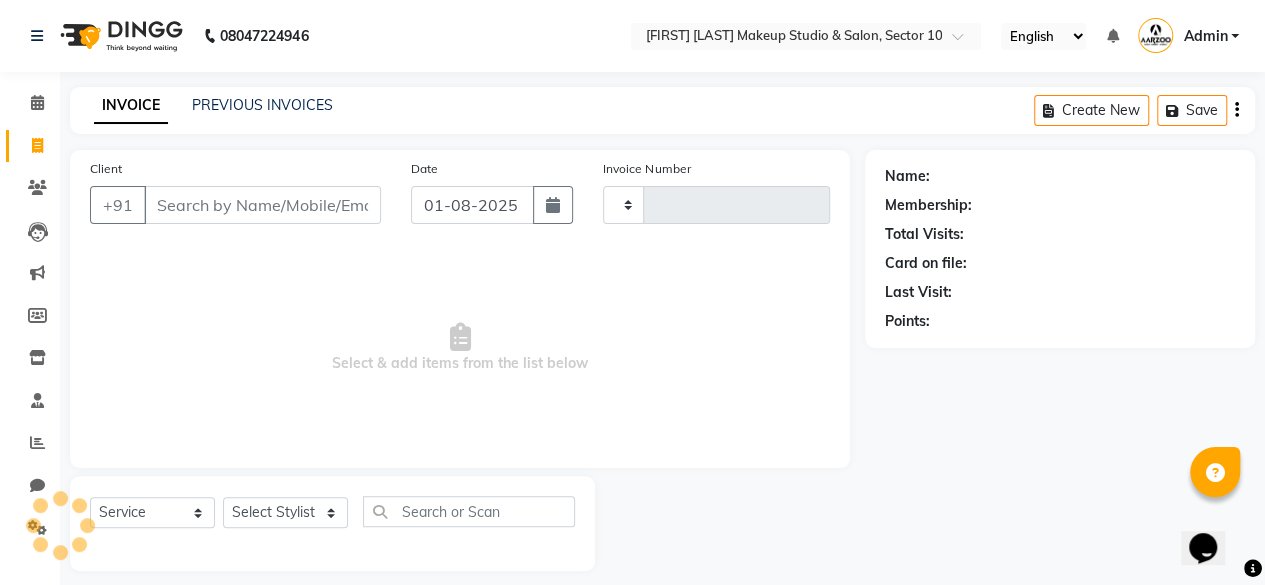 type on "0072" 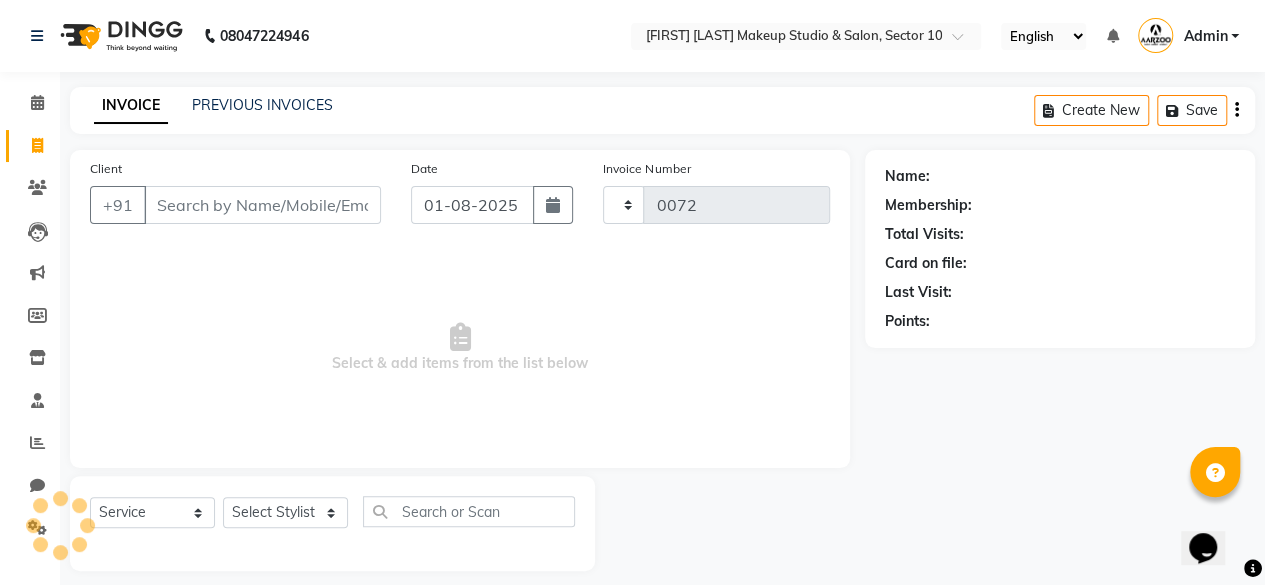 select on "6943" 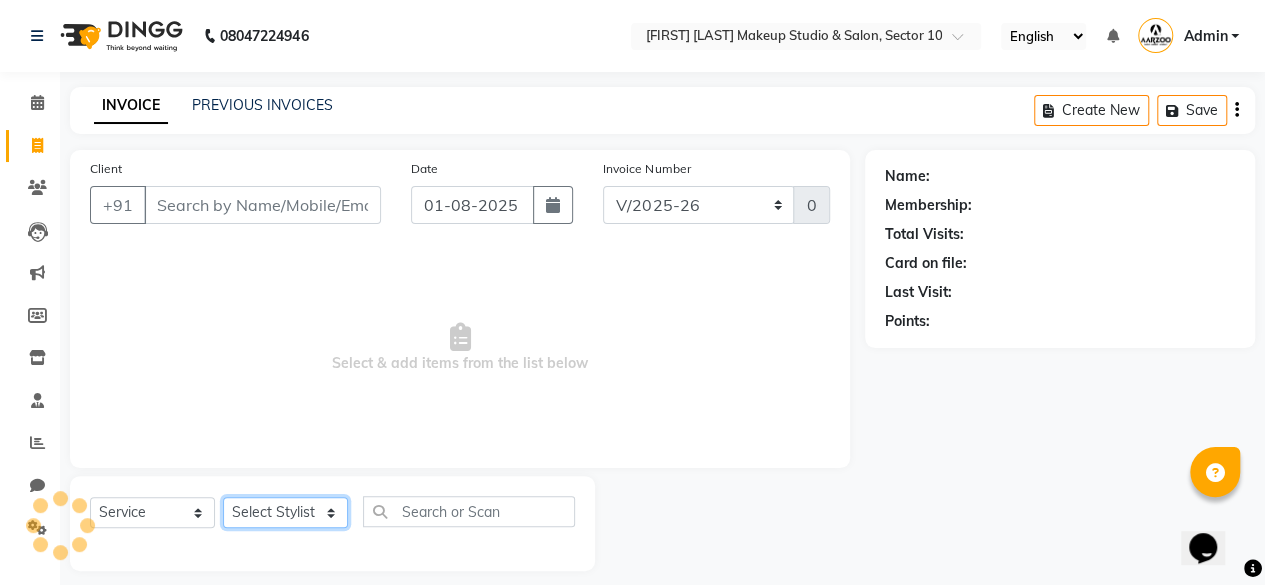 click on "Select Stylist" 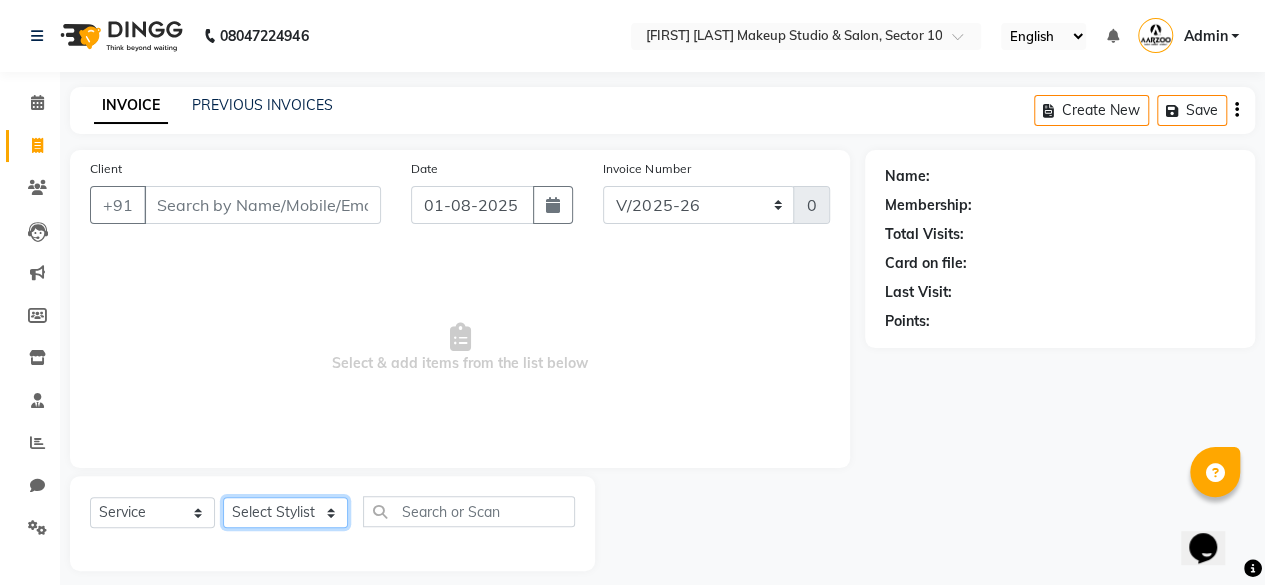 click on "Select Stylist" 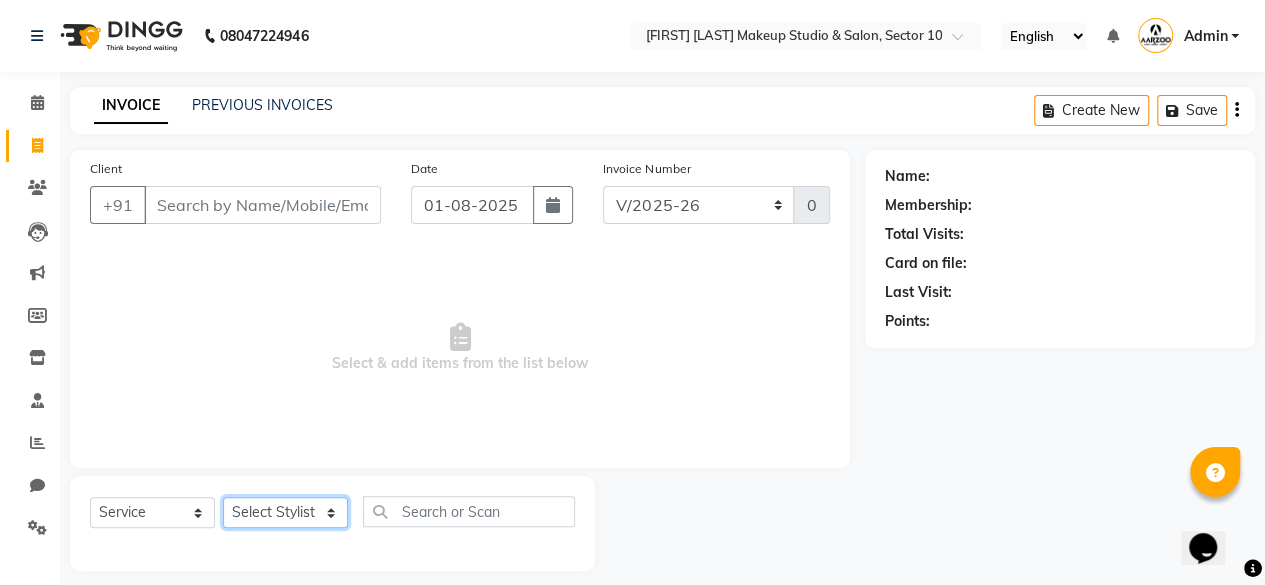 click on "Select Stylist [FIRST] mam Anil Meera Nandini Reema Sonam Sunny Urmi Vishal" 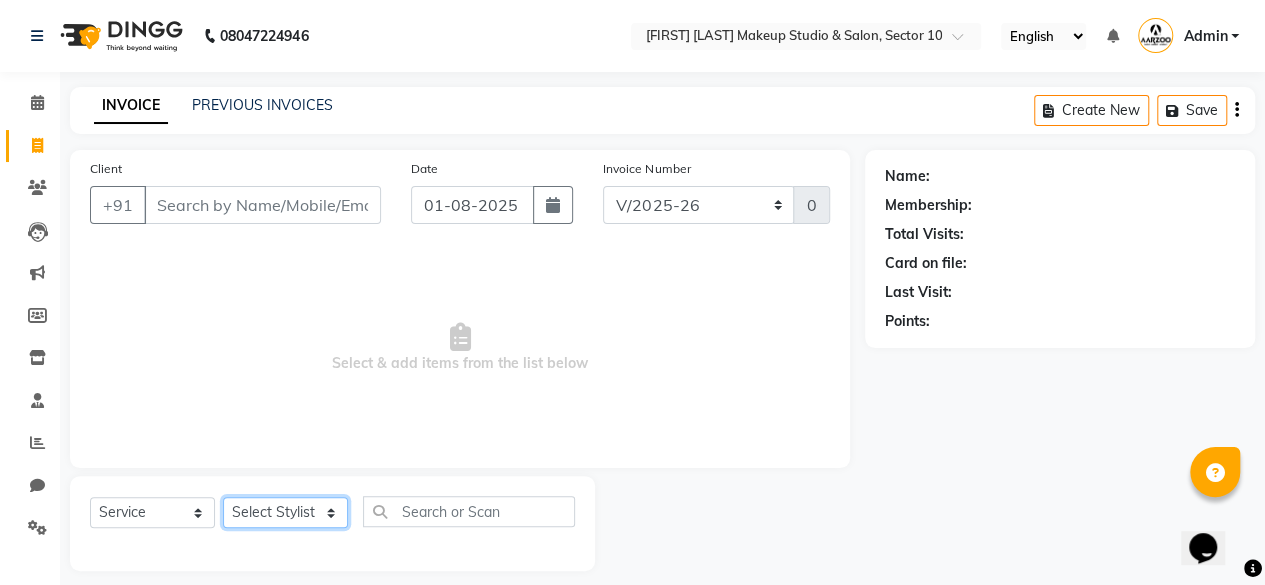 select on "85185" 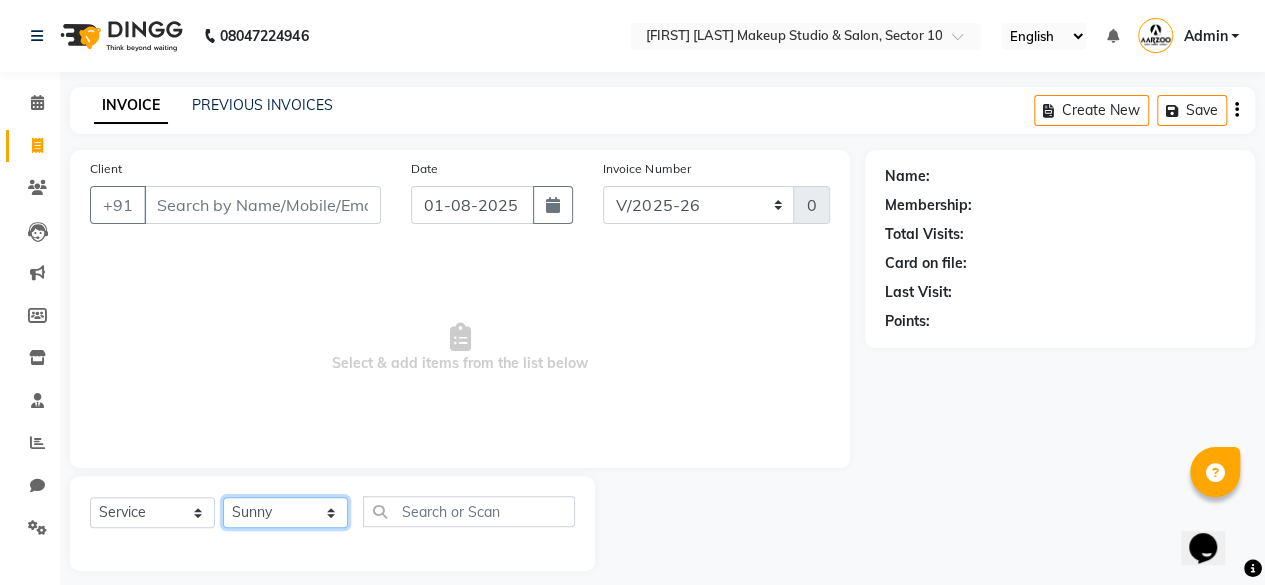click on "Select Stylist [FIRST] mam Anil Meera Nandini Reema Sonam Sunny Urmi Vishal" 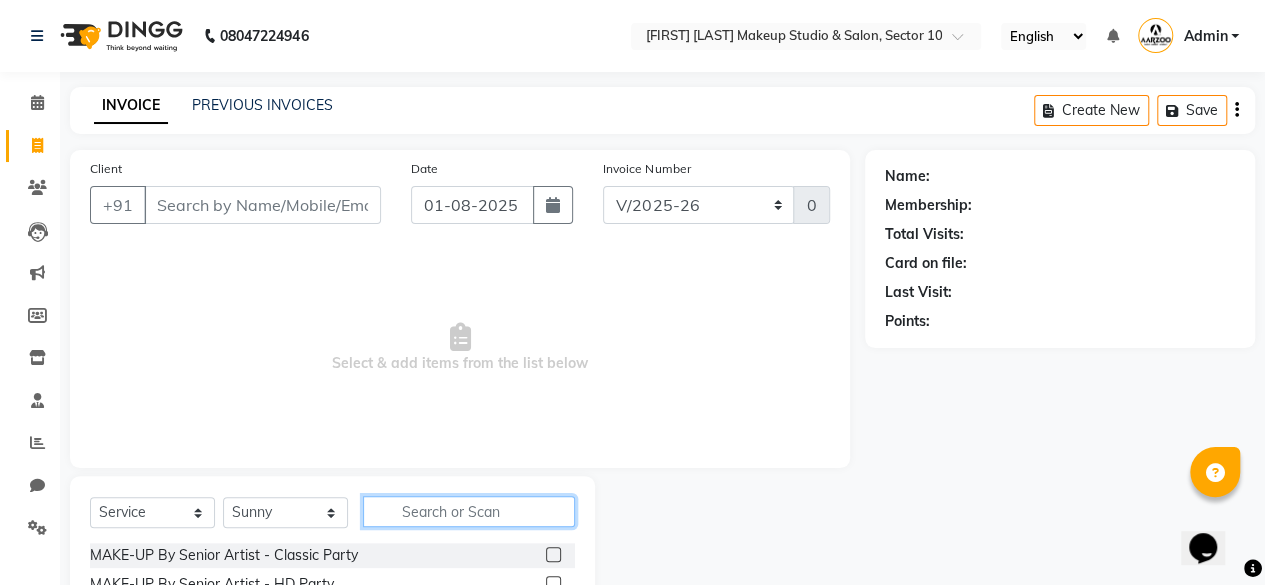click 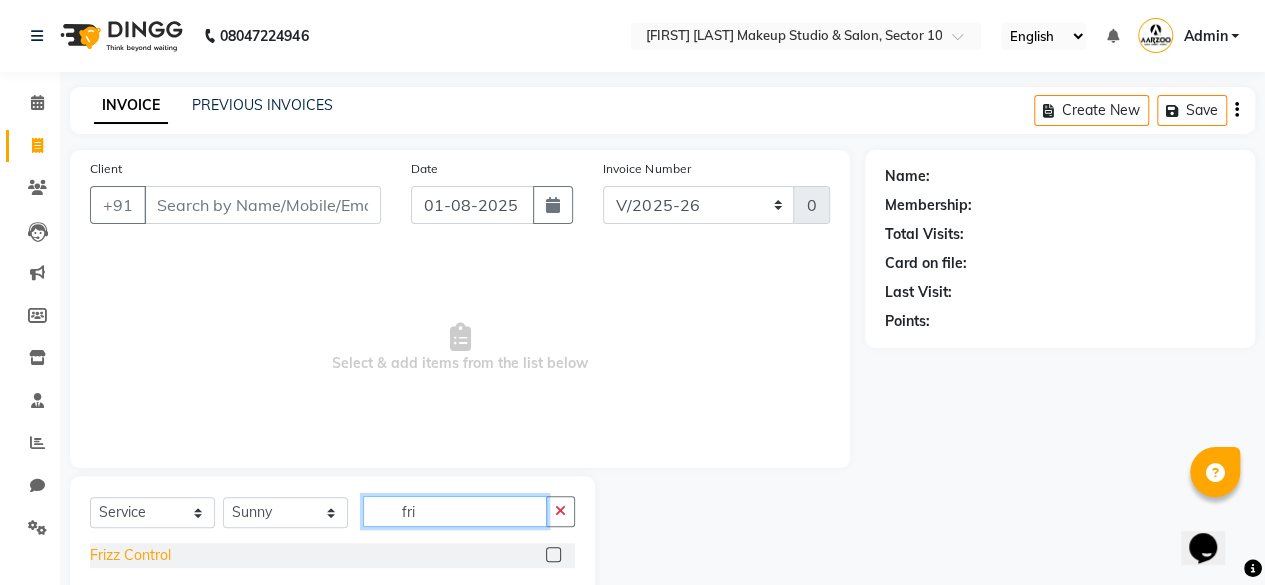type on "fri" 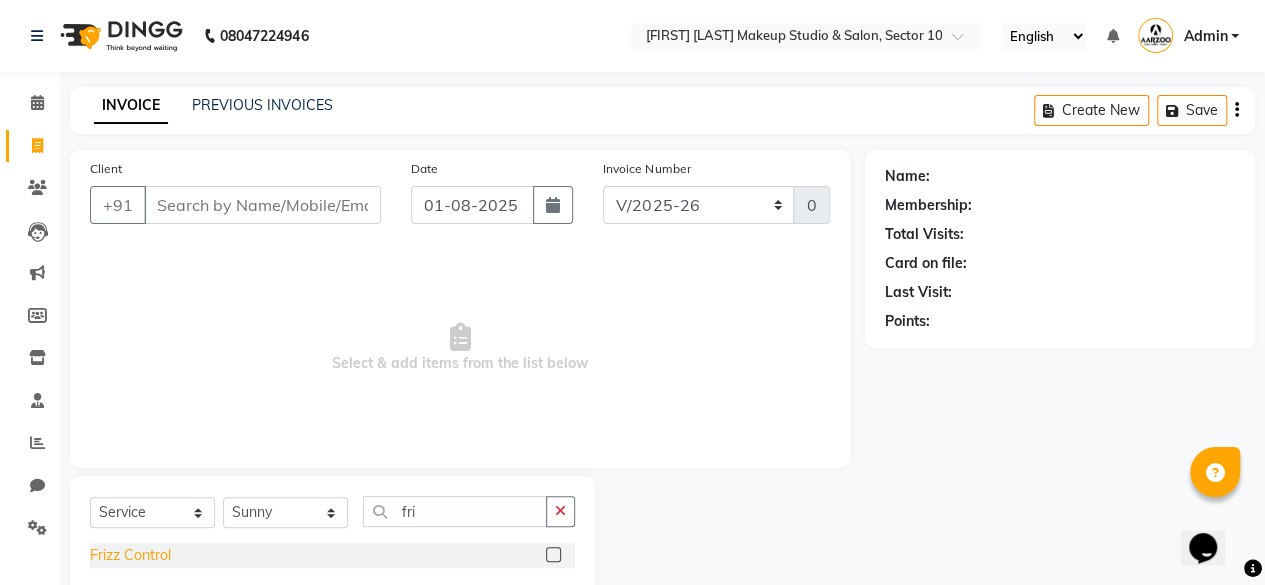 click on "Frizz Control" 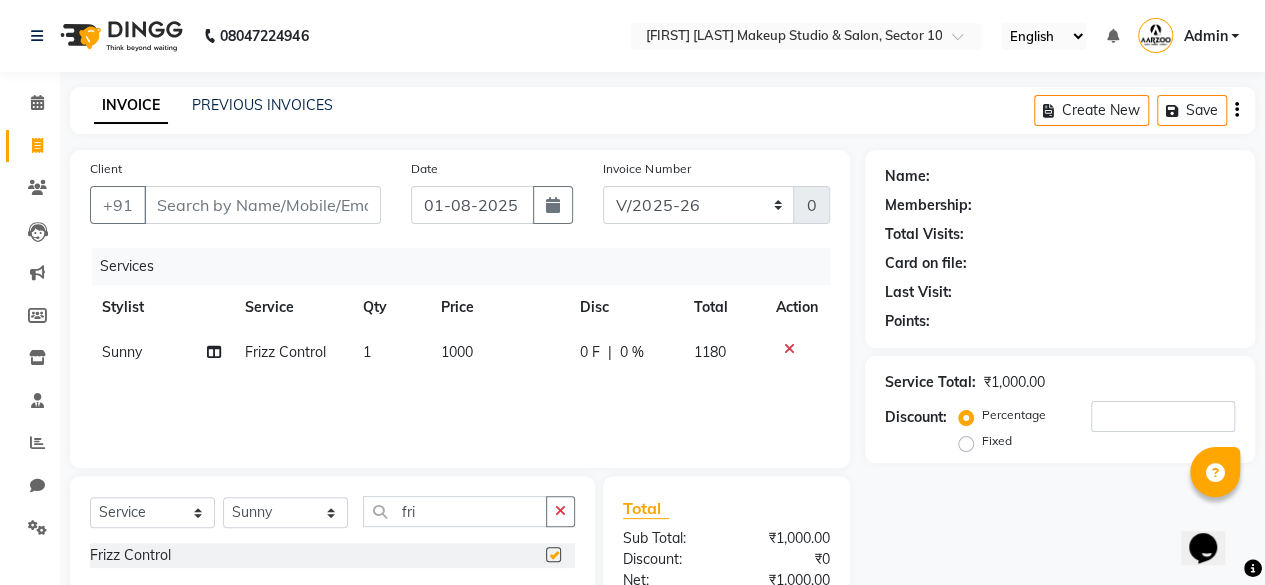checkbox on "false" 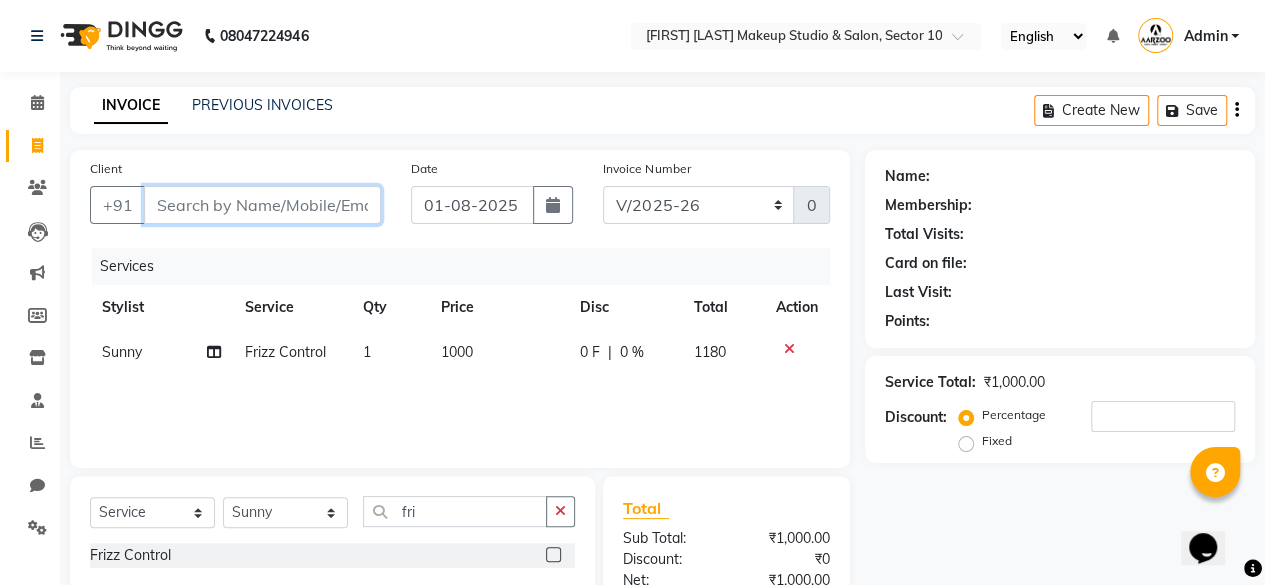 click on "Client" at bounding box center [262, 205] 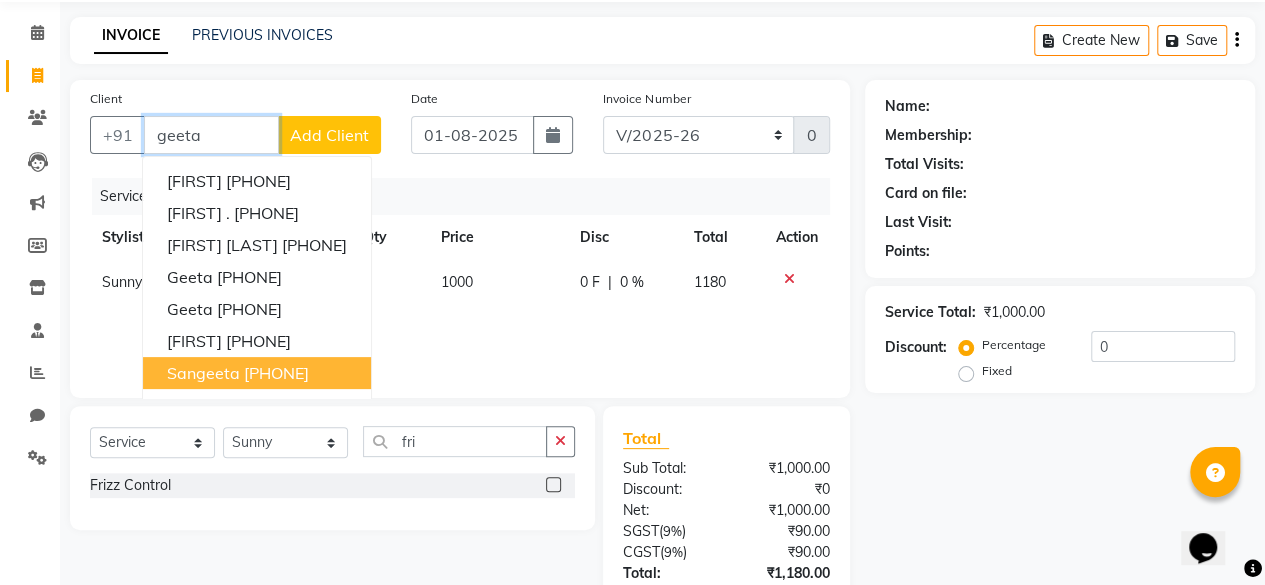 scroll, scrollTop: 100, scrollLeft: 0, axis: vertical 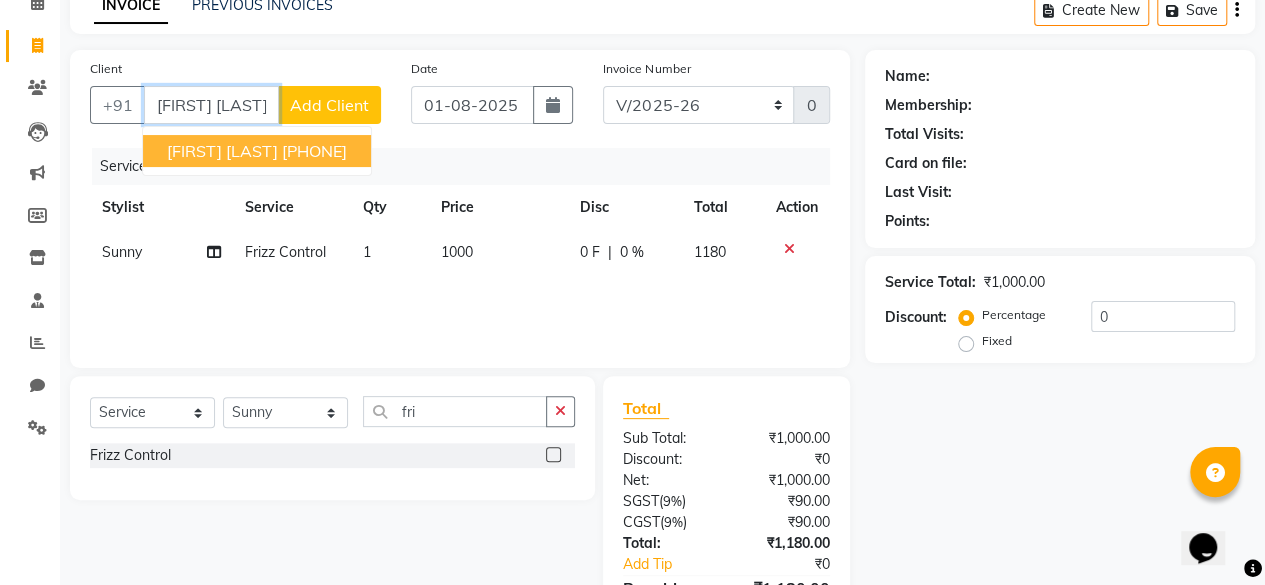 click on "[FIRST] [LAST]" at bounding box center [222, 151] 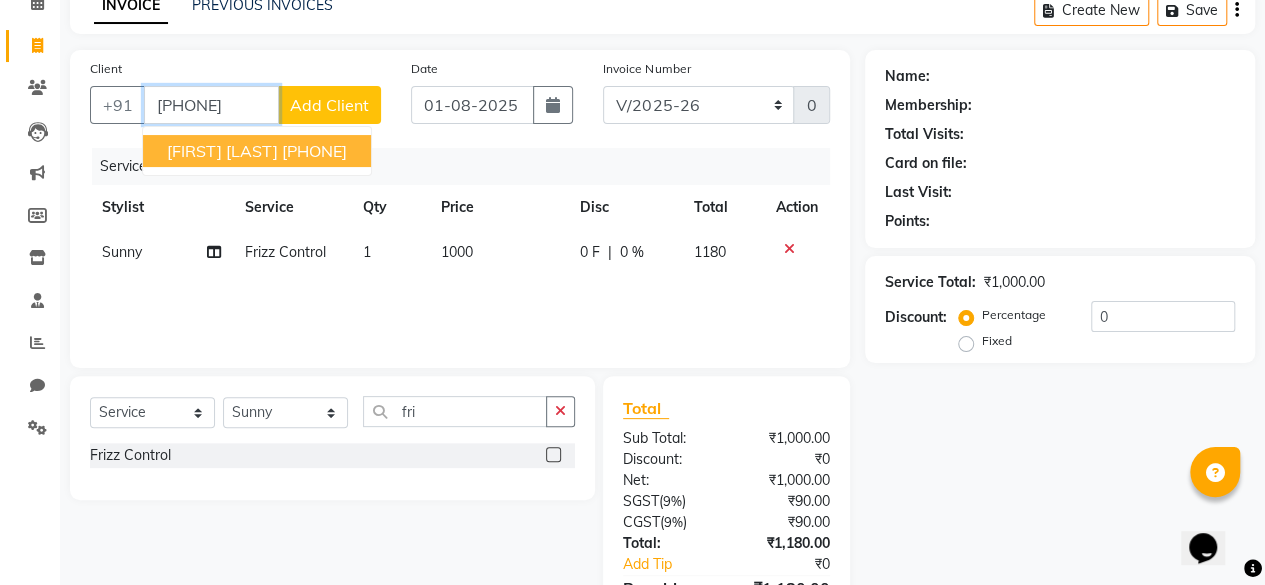 type on "[PHONE]" 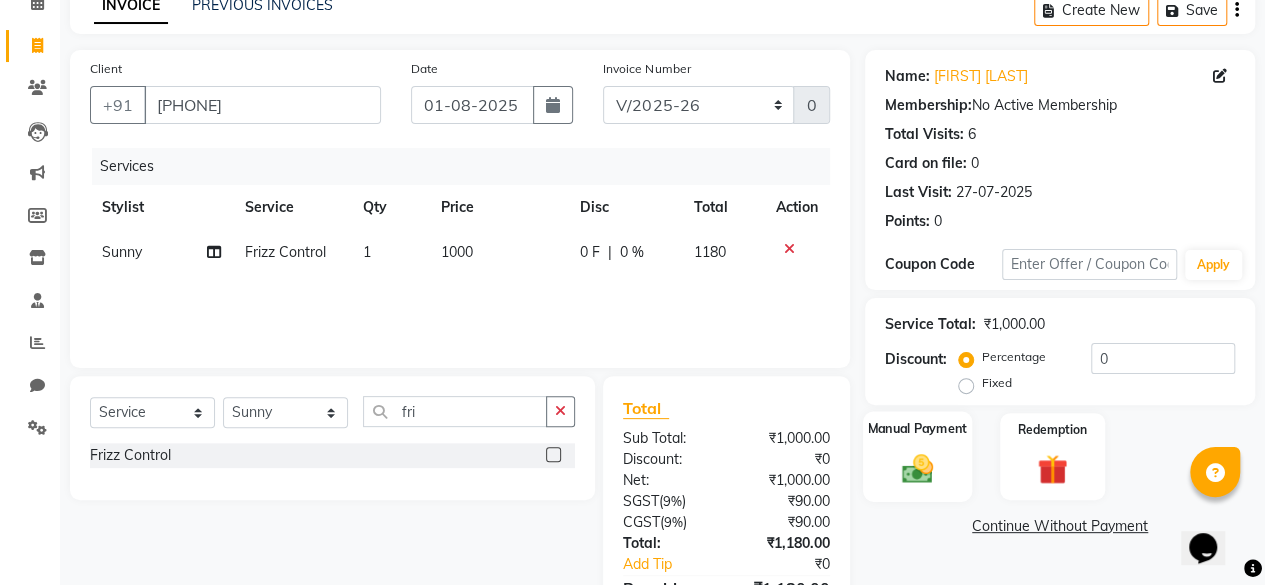 click on "Manual Payment" 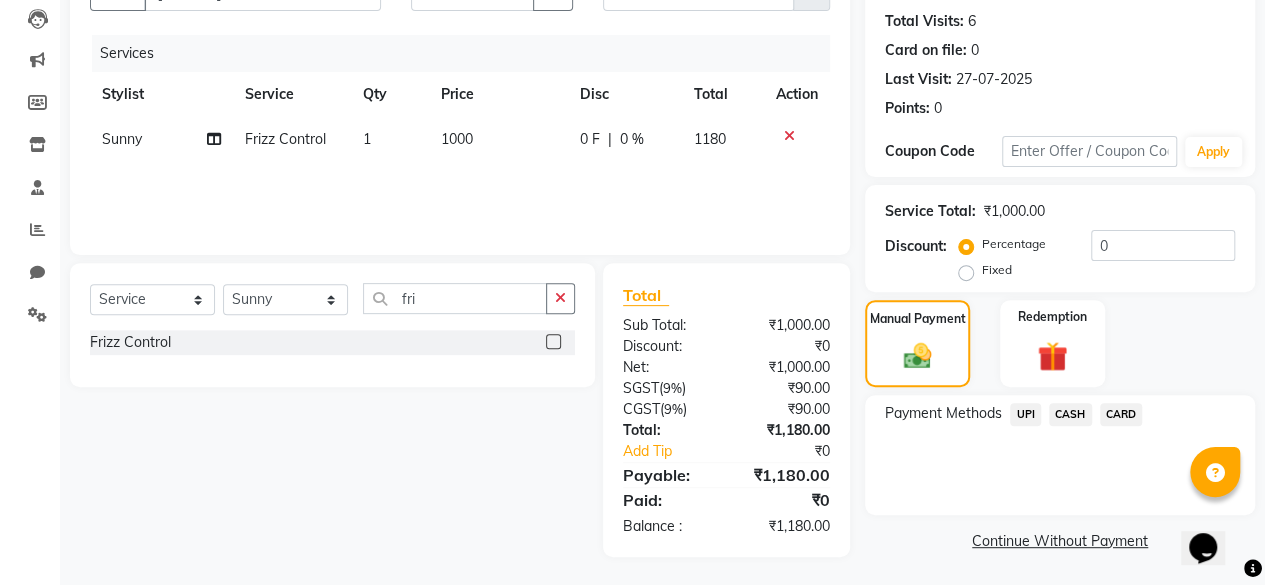 scroll, scrollTop: 0, scrollLeft: 0, axis: both 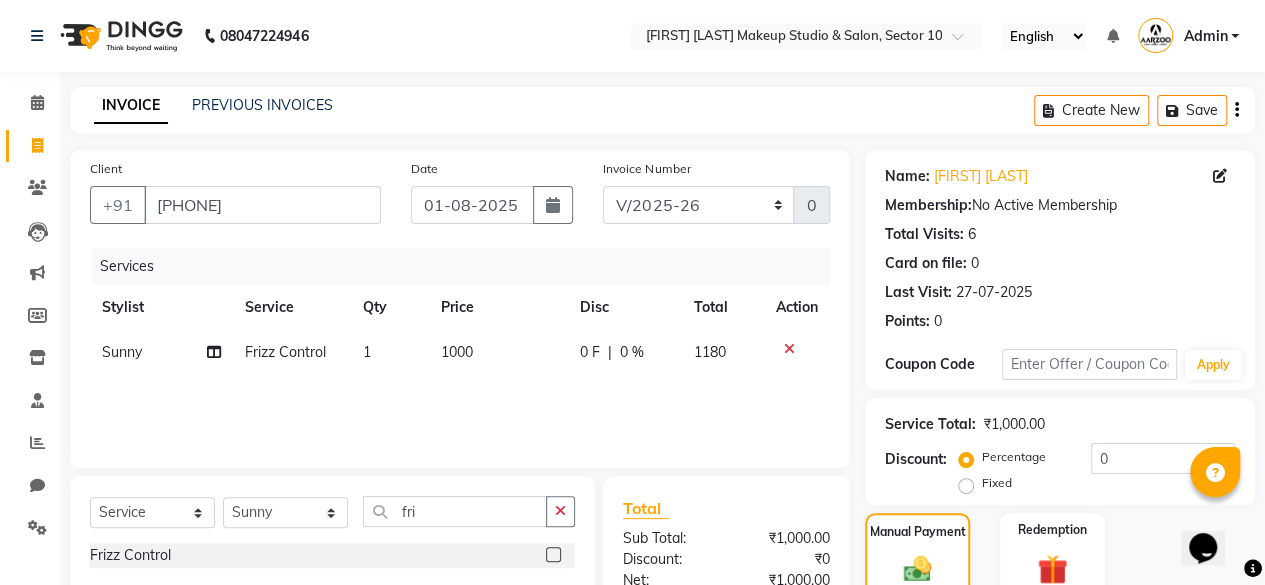 click 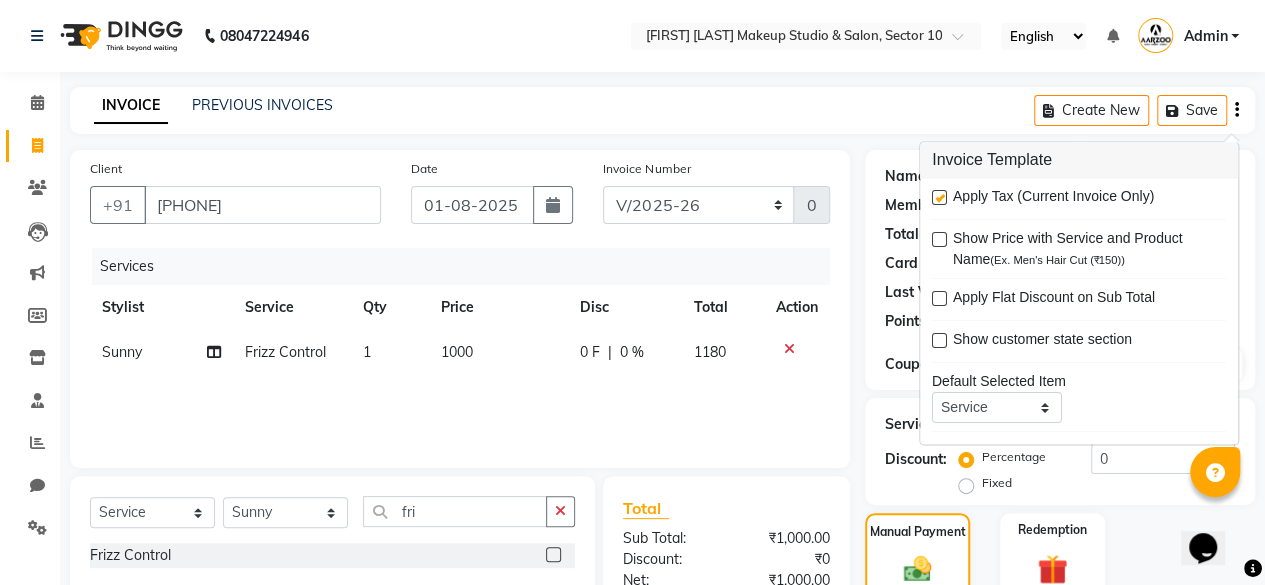 drag, startPoint x: 942, startPoint y: 198, endPoint x: 922, endPoint y: 198, distance: 20 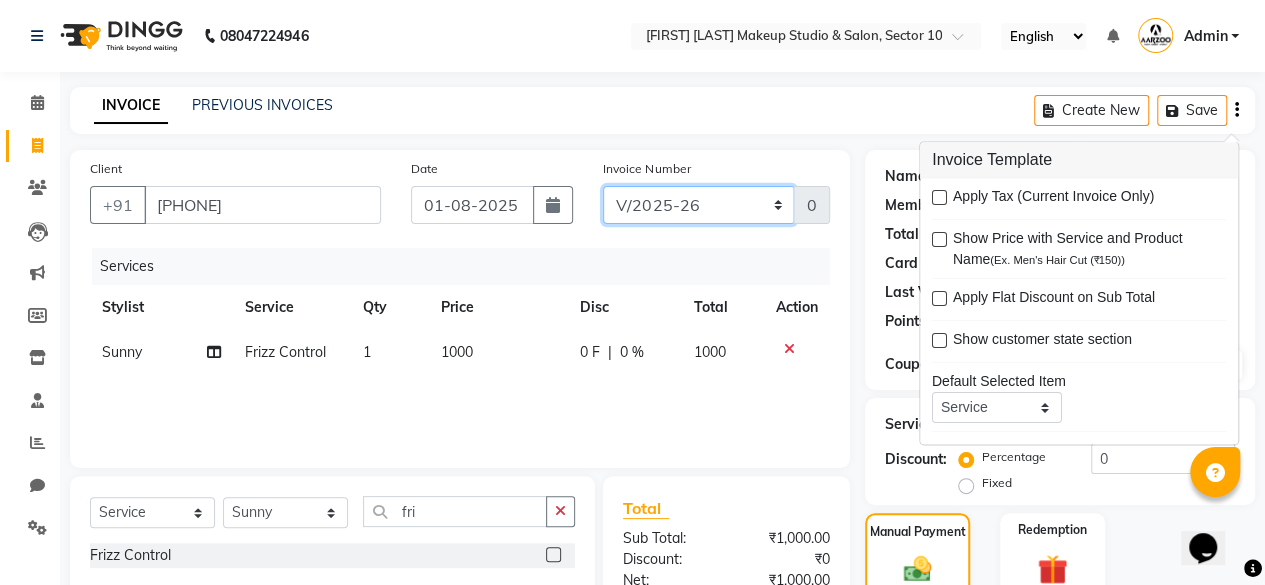click on "[INVOICE_NUMBER]" 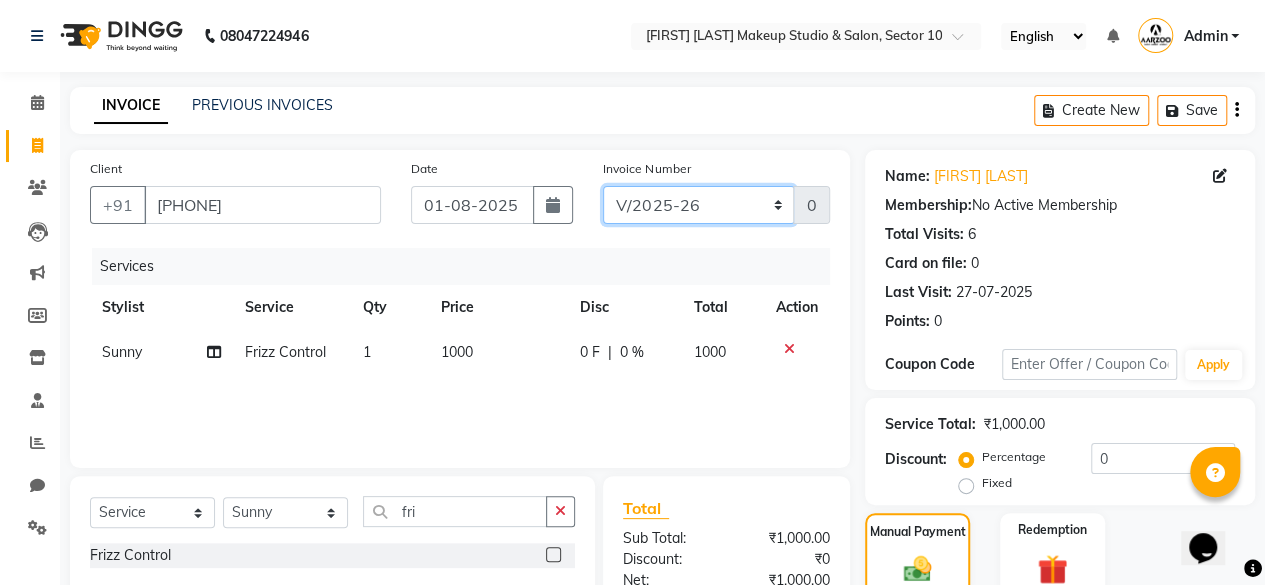select on "7392" 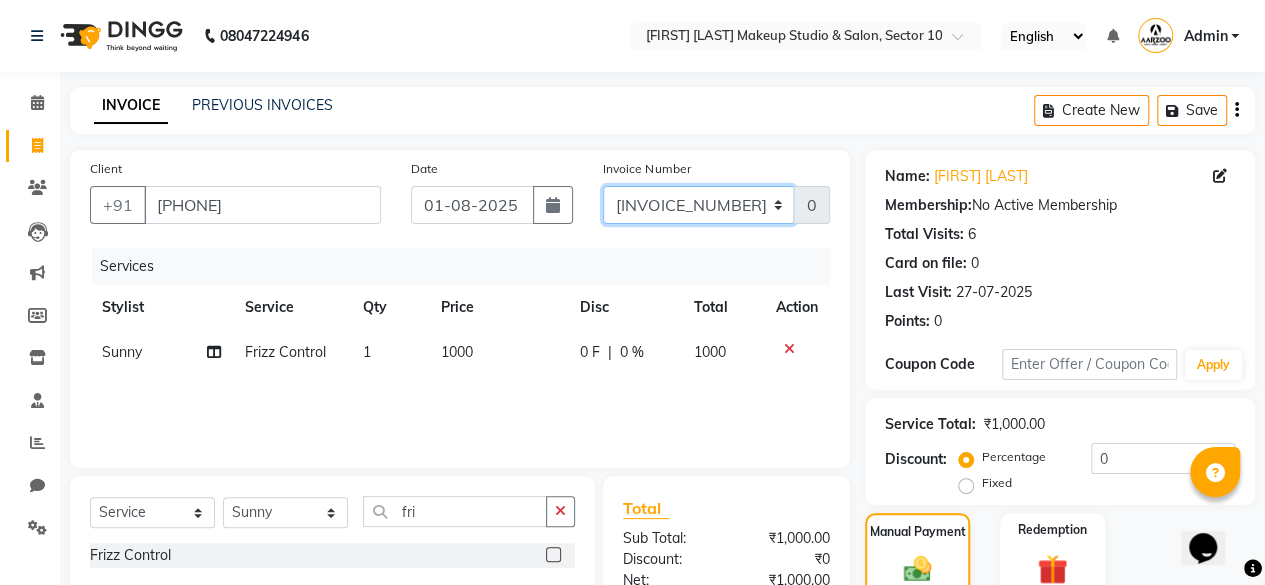 click on "[INVOICE_NUMBER]" 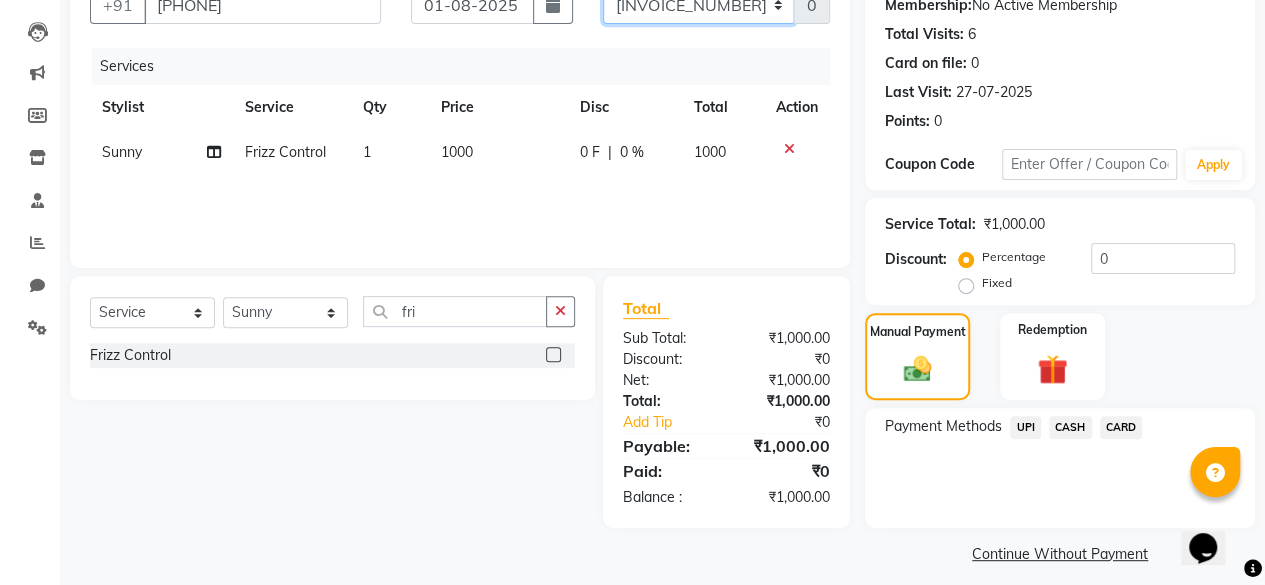 scroll, scrollTop: 213, scrollLeft: 0, axis: vertical 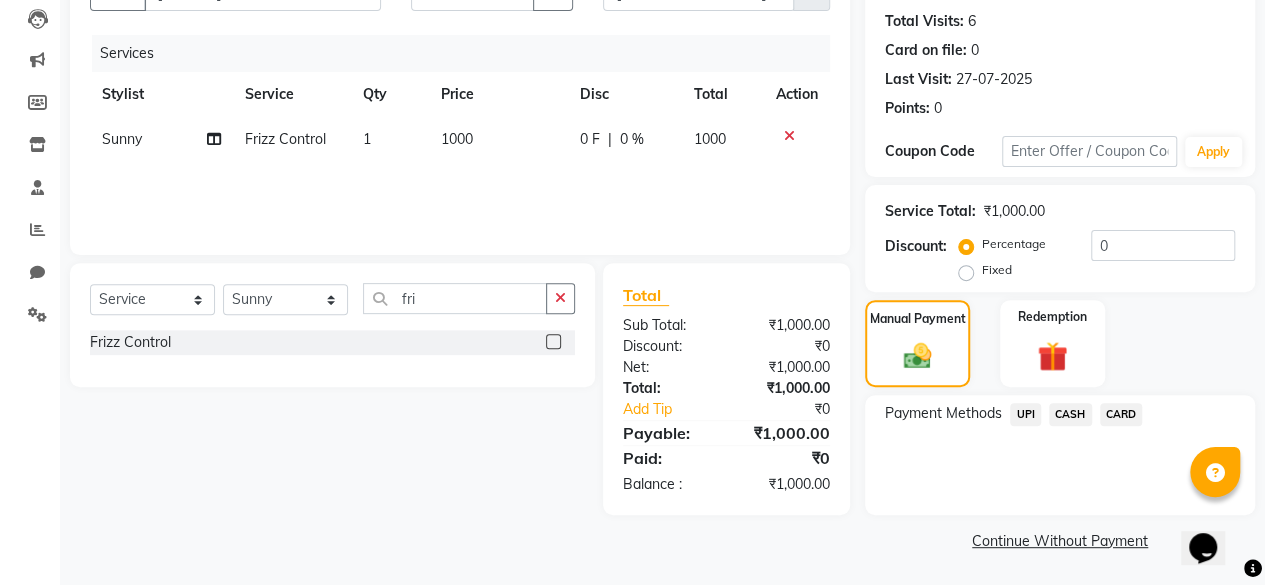 drag, startPoint x: 1063, startPoint y: 411, endPoint x: 1062, endPoint y: 435, distance: 24.020824 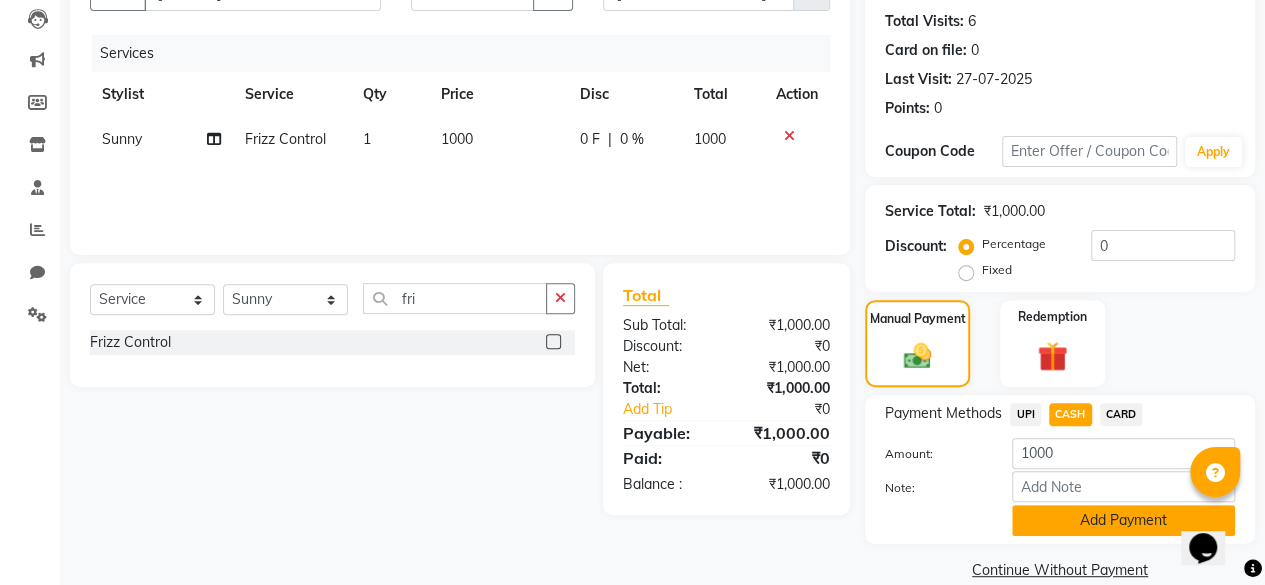 click on "Add Payment" 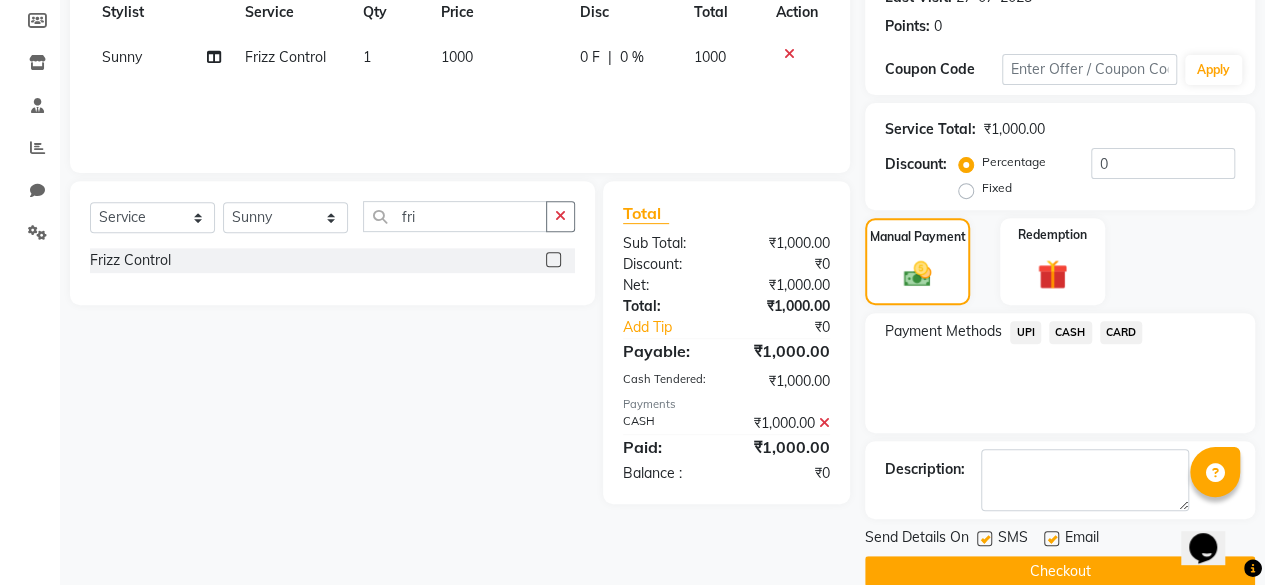 scroll, scrollTop: 324, scrollLeft: 0, axis: vertical 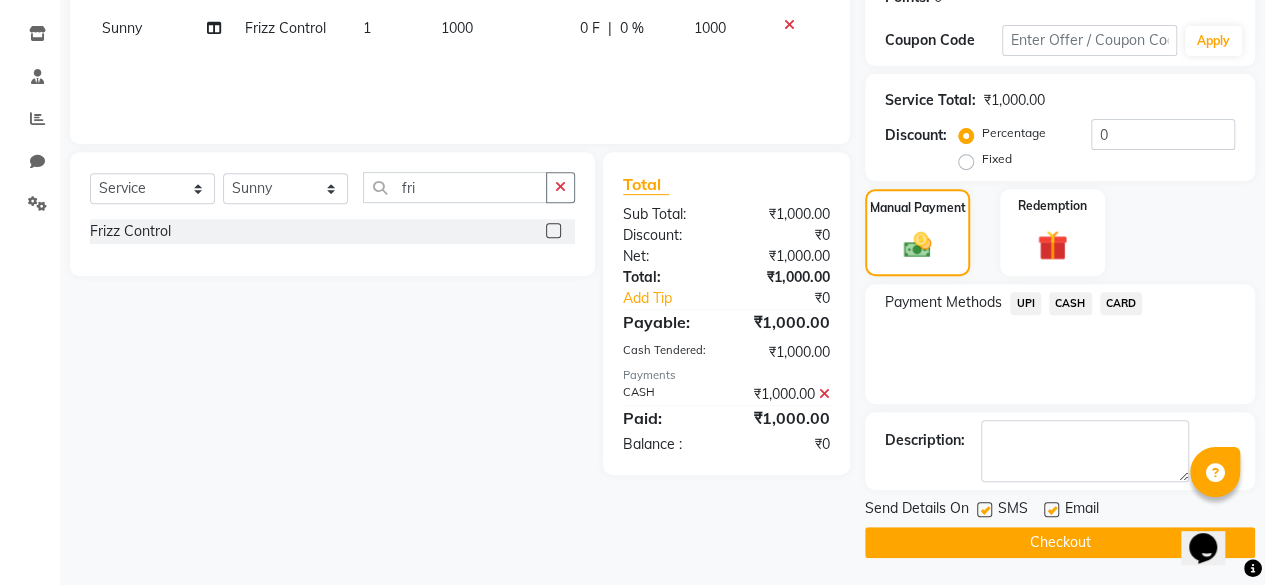 click on "Checkout" 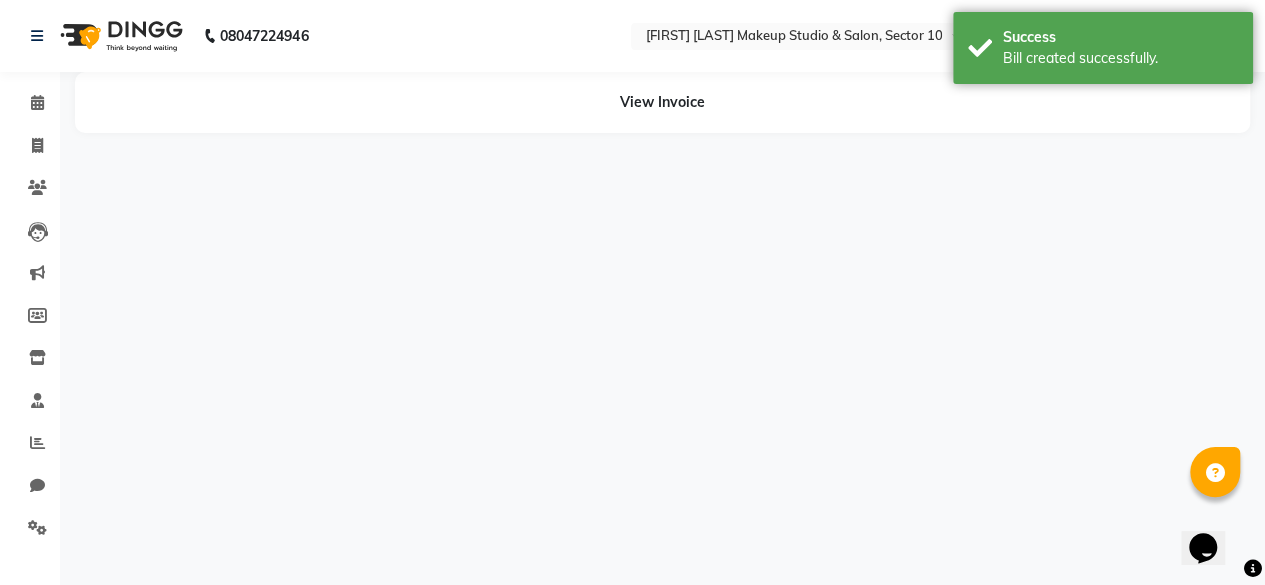scroll, scrollTop: 0, scrollLeft: 0, axis: both 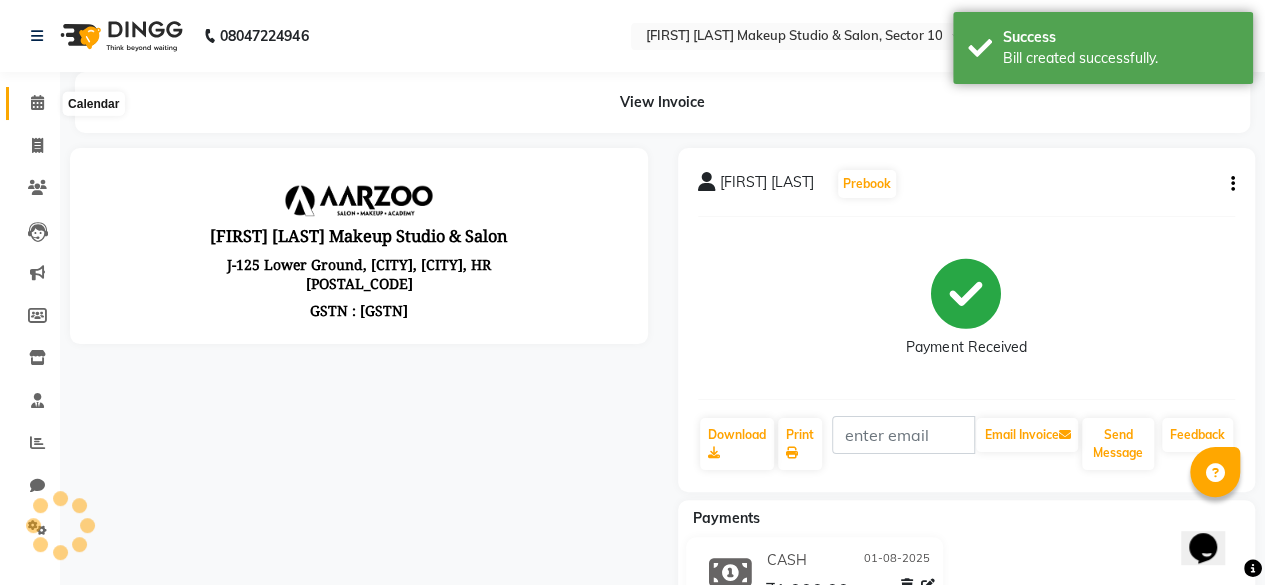 click 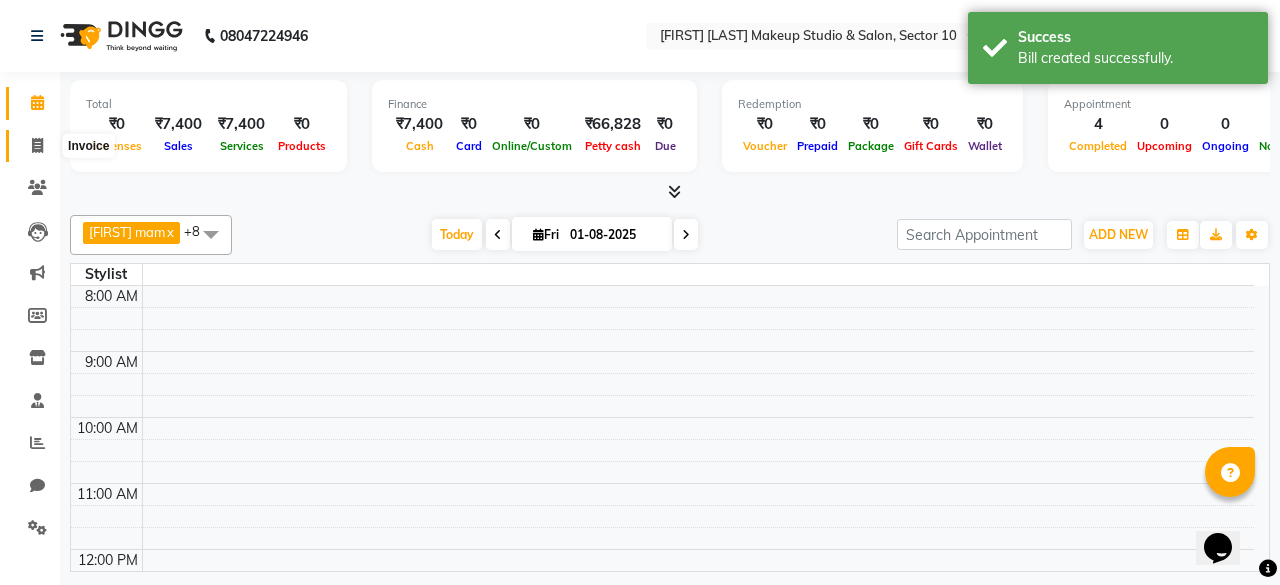 click 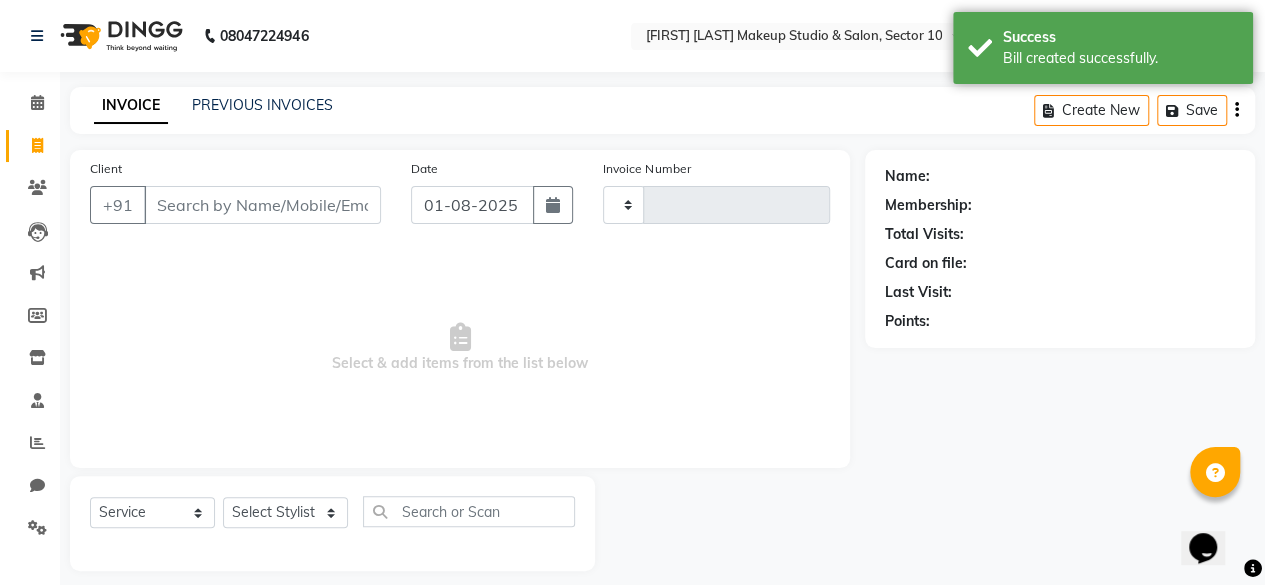 type on "0072" 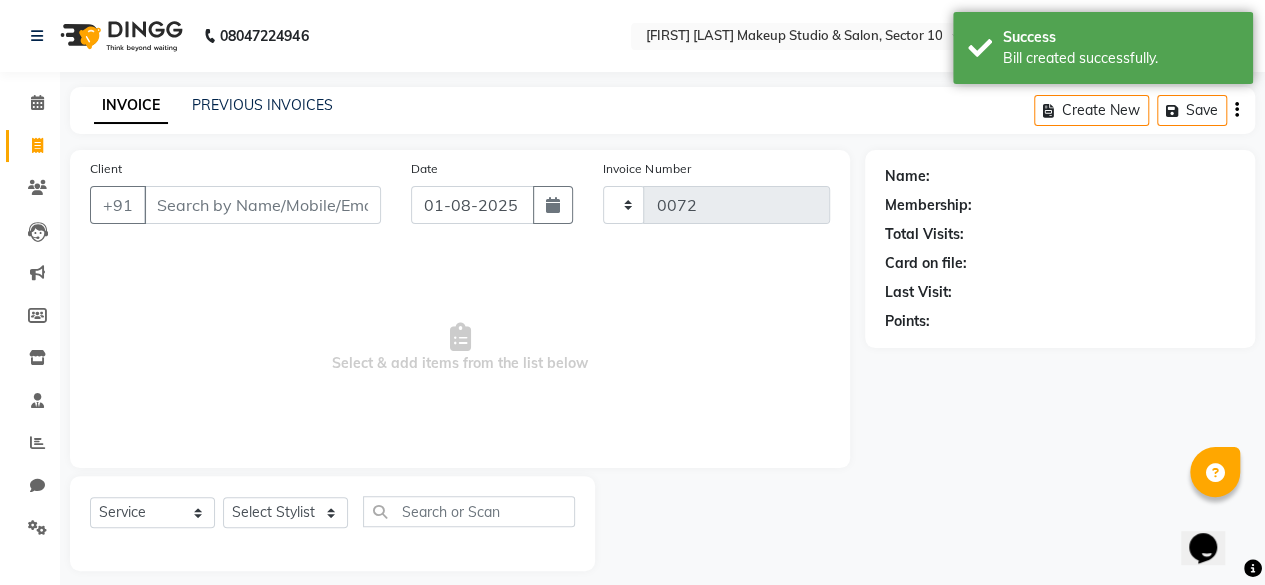 select on "6943" 